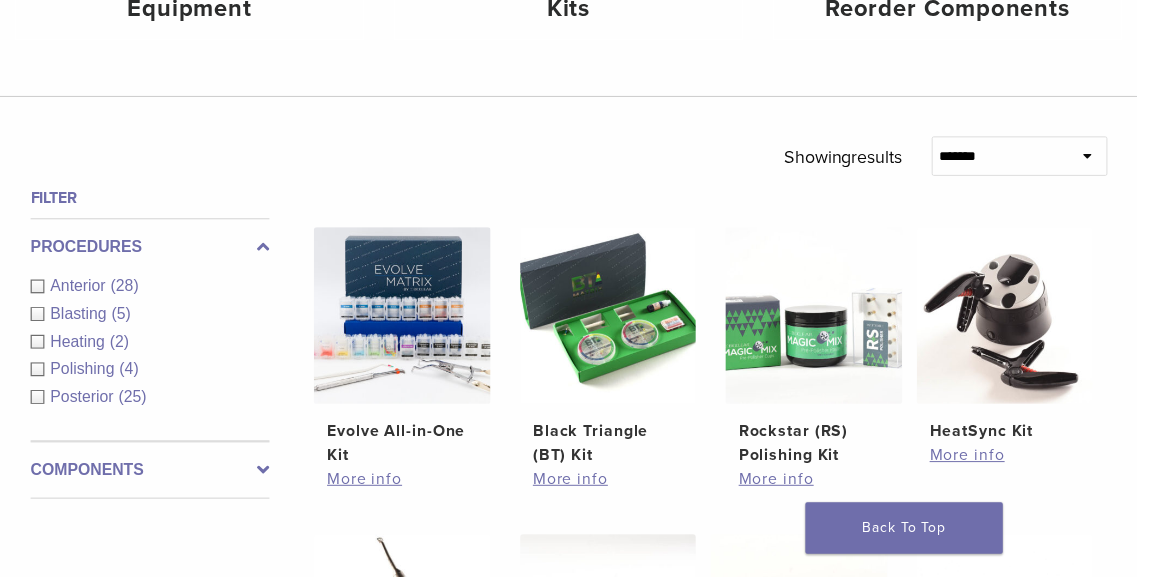 scroll, scrollTop: 521, scrollLeft: 0, axis: vertical 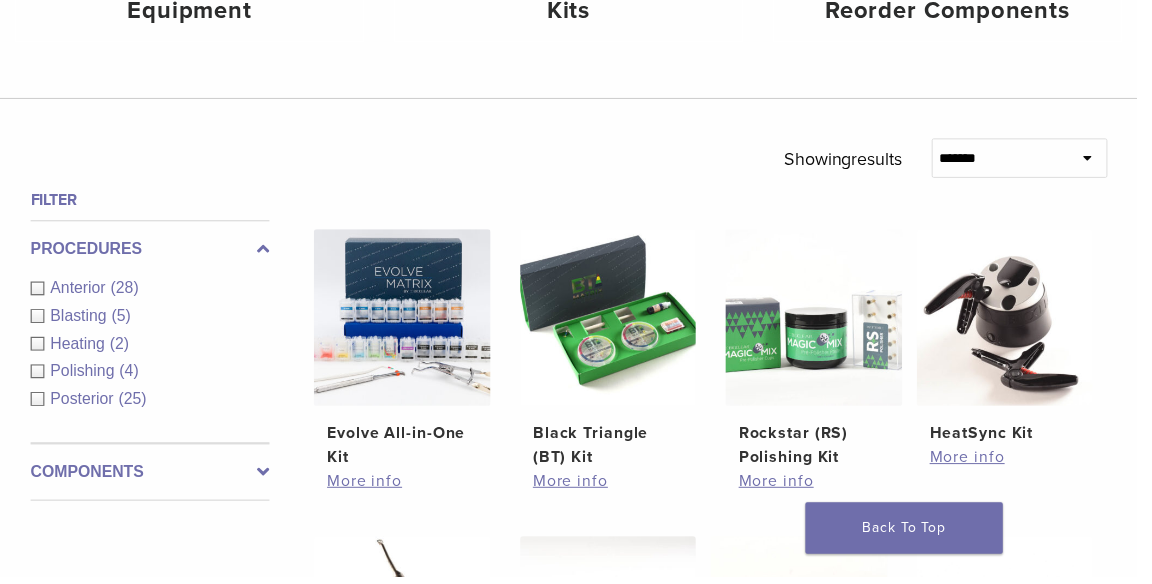 click on "Evolve All-in-One Kit" at bounding box center (407, 451) 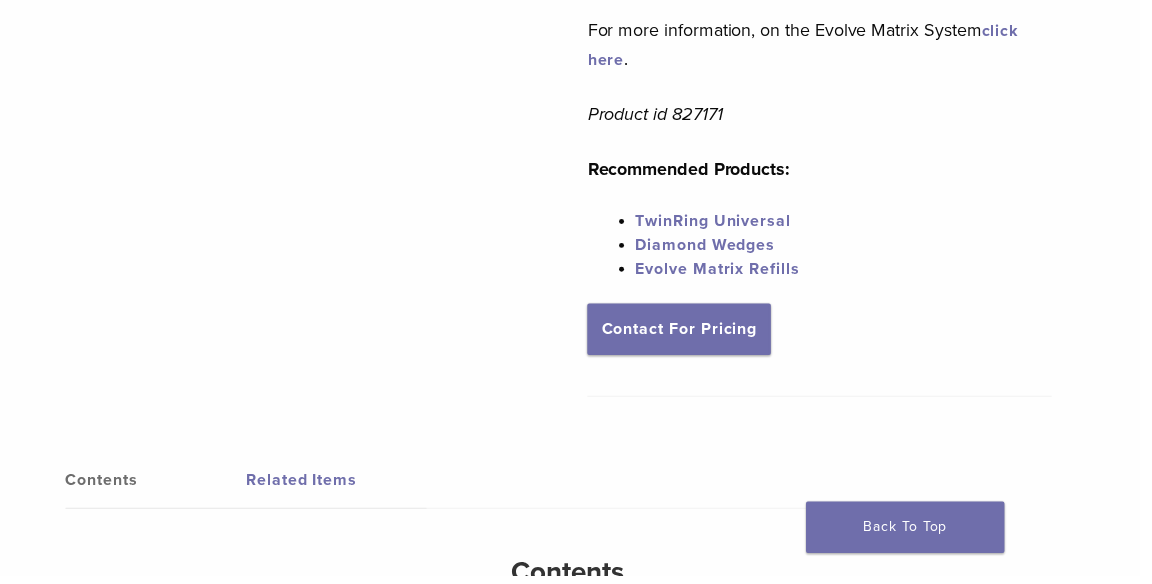 scroll, scrollTop: 1163, scrollLeft: 0, axis: vertical 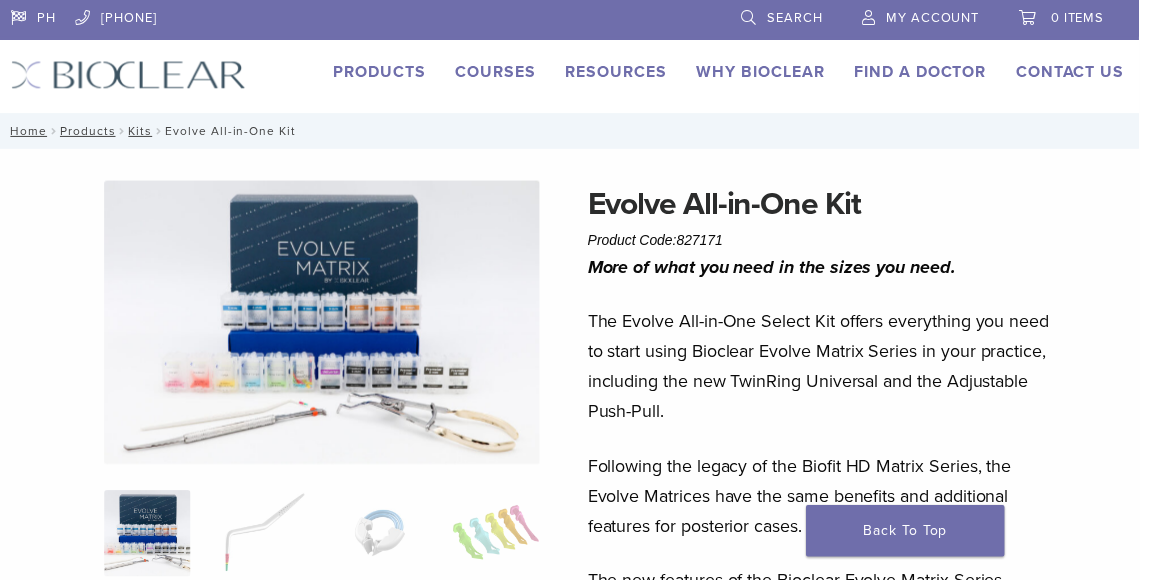 click on "0 items" at bounding box center [1074, 15] 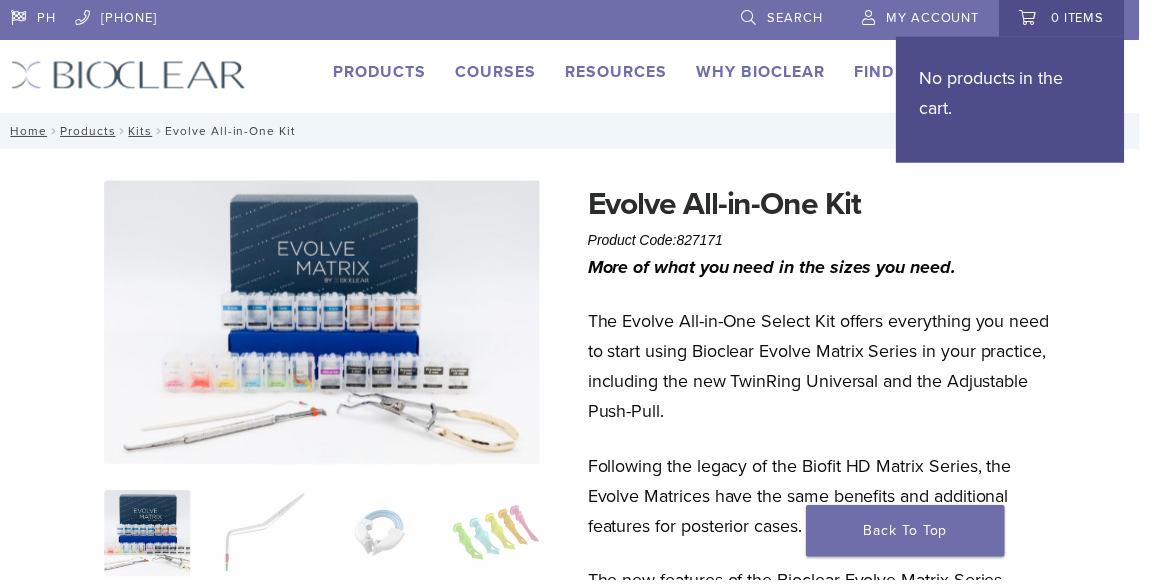 click on "Evolve All-in-One Kit
Product Code:
827171
$ 745.16
Evolve All-in-One Kit
Product Code:
827171
$ 745.16
More of what you need in the sizes you need.
The Evolve All-in-One Select Kit offers everything you need to start using Bioclear Evolve Matrix Series in your practice, including the new TwinRing Universal and the Adjustable Push-Pull.
Following the legacy of the Biofit HD Matrix Series, the Evolve Matrices have the same benefits and additional features for posterior cases.
The new features of the Bioclear Evolve Matrix Series include:
three emergence profile shapes that are color-coded on the tab
matrix heights printed on the matrix for quick identification
extra-flared quick-release tabs on the buccal and lingual surfaces that are easier to find and use
click here .
Product id 827171" at bounding box center (576, 1364) 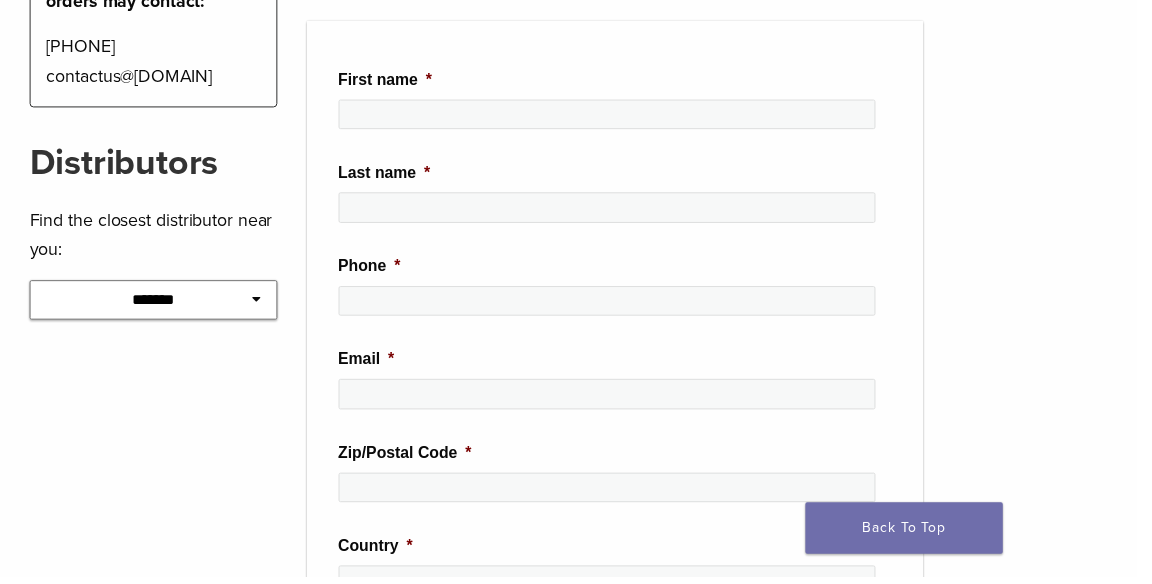 scroll, scrollTop: 319, scrollLeft: 0, axis: vertical 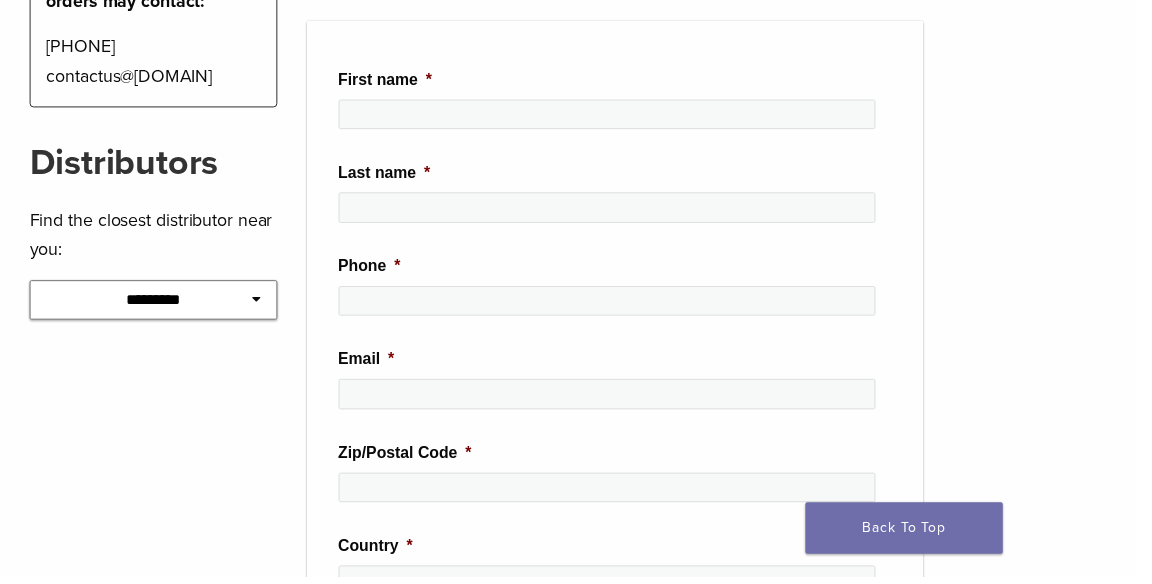 click on "**********" at bounding box center [155, 304] 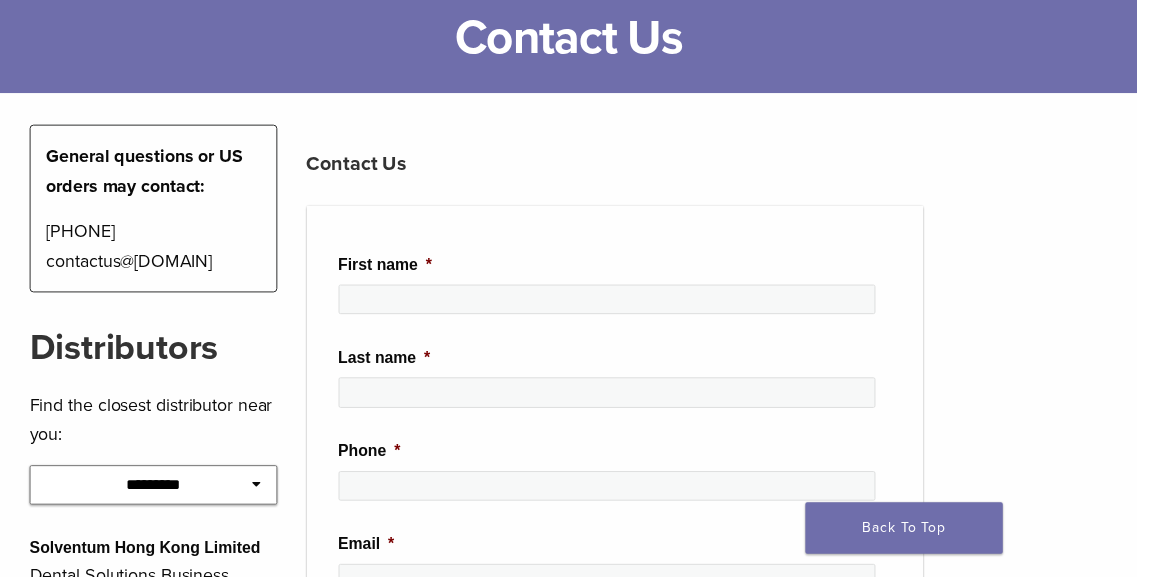 scroll, scrollTop: 0, scrollLeft: 0, axis: both 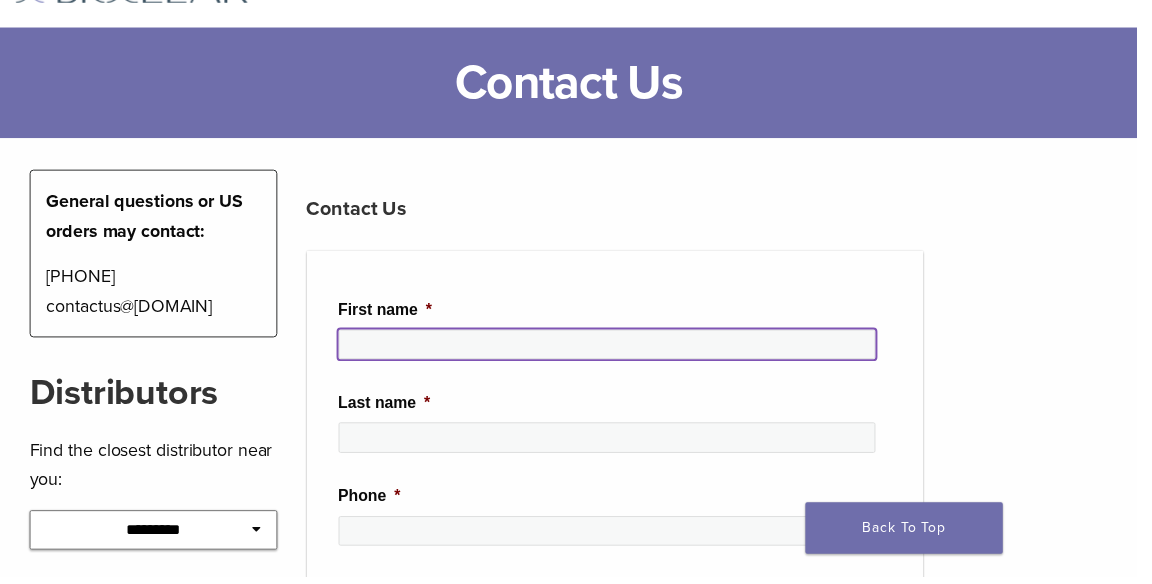 click on "First name *" at bounding box center (615, 349) 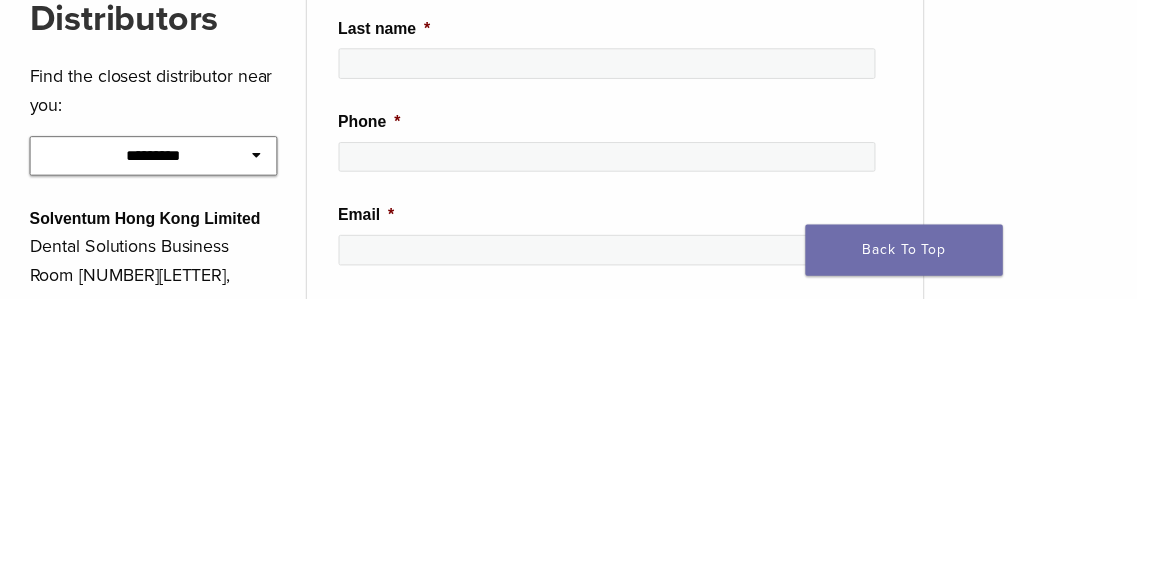scroll, scrollTop: 183, scrollLeft: 0, axis: vertical 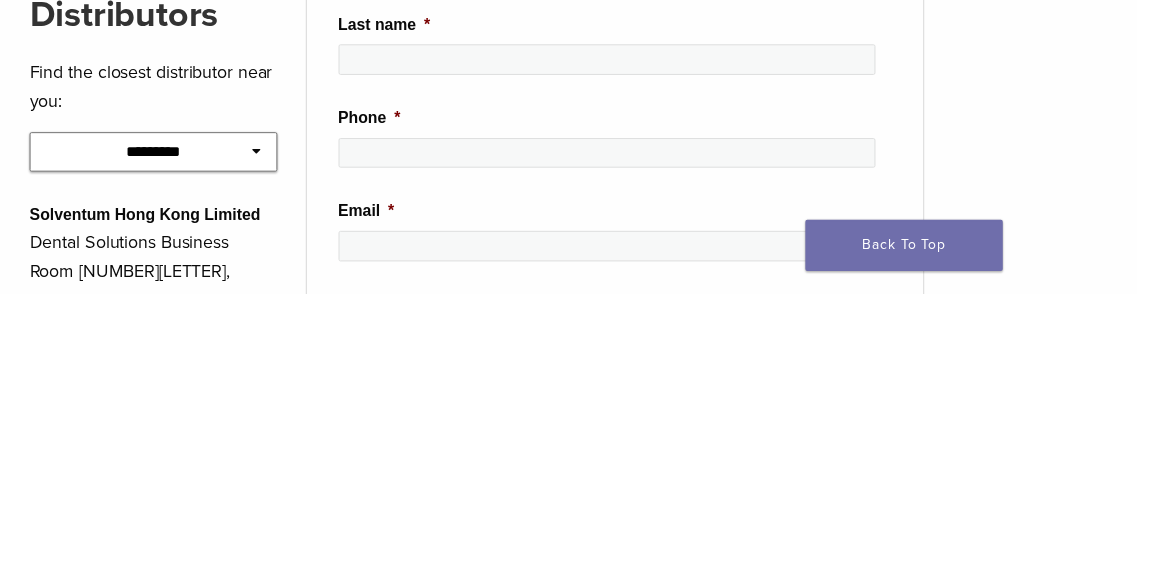 type on "**********" 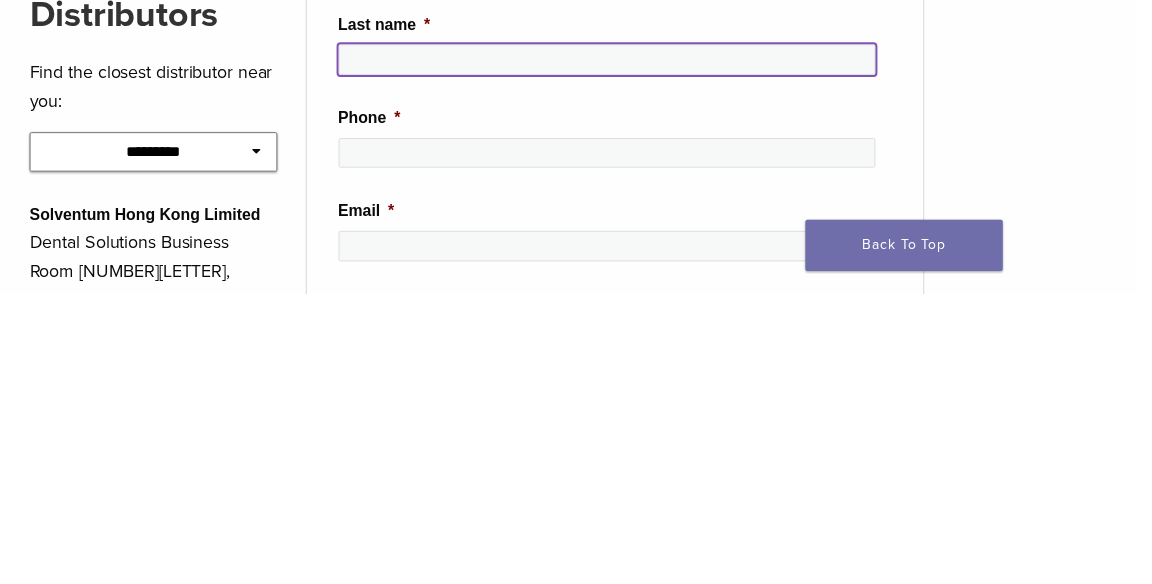 click on "Last name *" at bounding box center [615, 346] 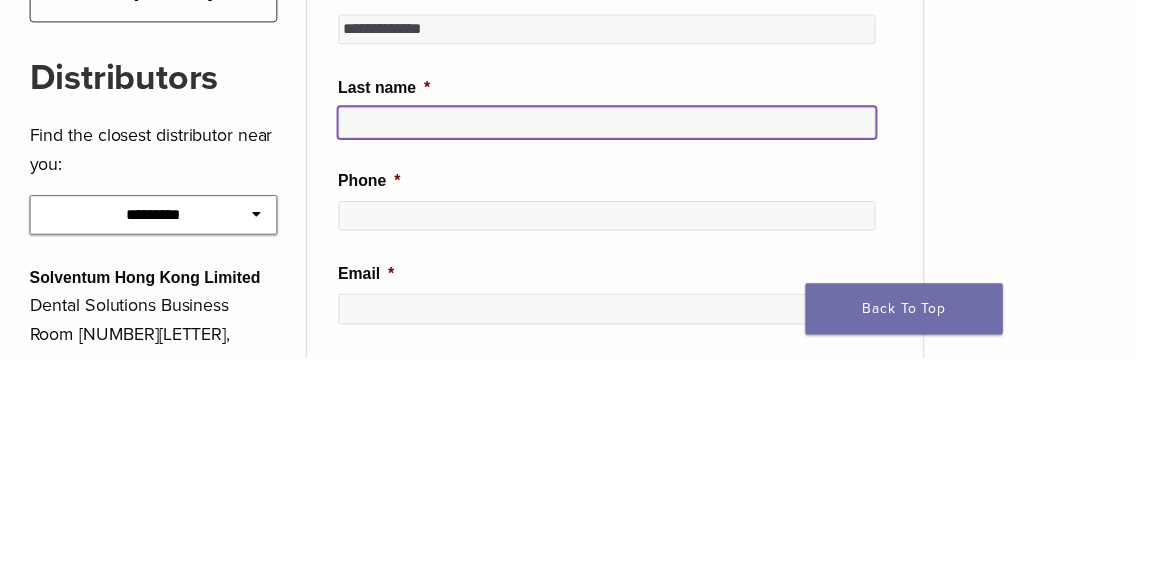 scroll, scrollTop: 183, scrollLeft: 0, axis: vertical 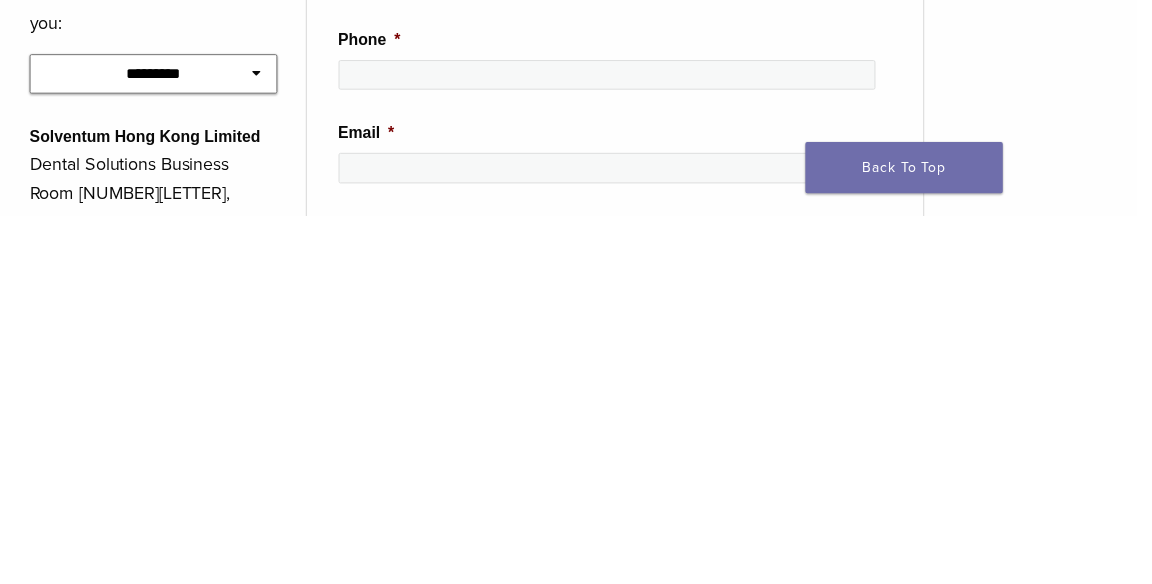 type on "******" 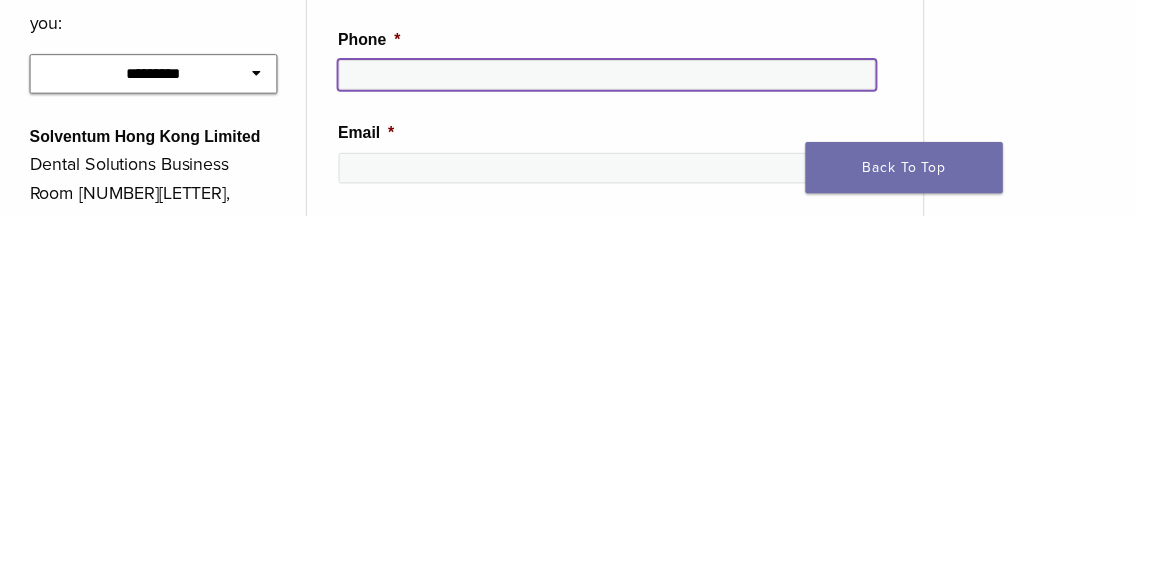 click on "Phone *" at bounding box center [615, 441] 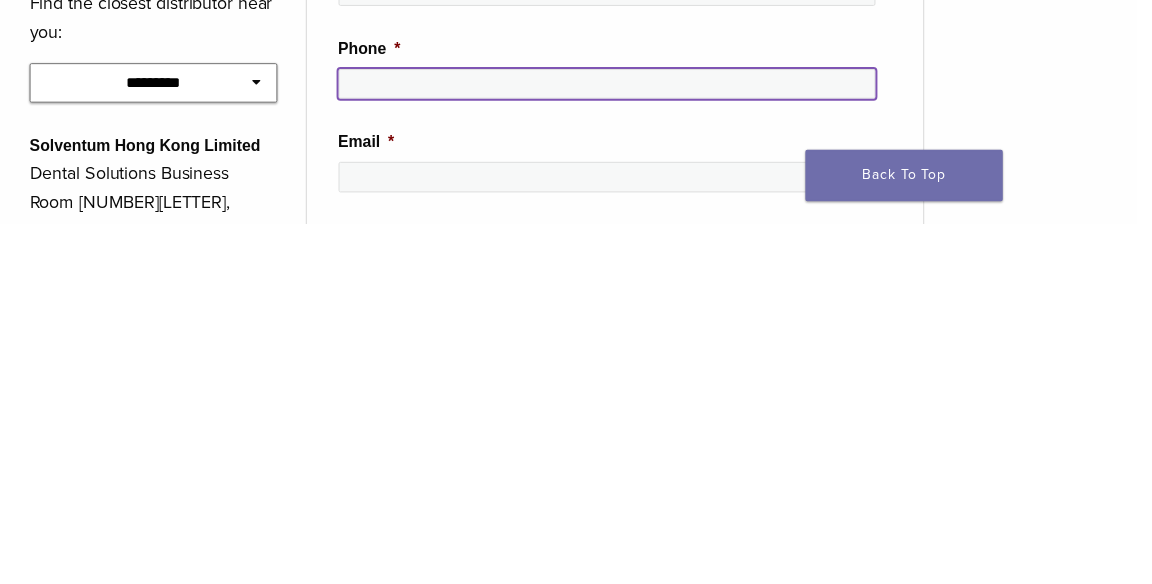 scroll, scrollTop: 182, scrollLeft: 0, axis: vertical 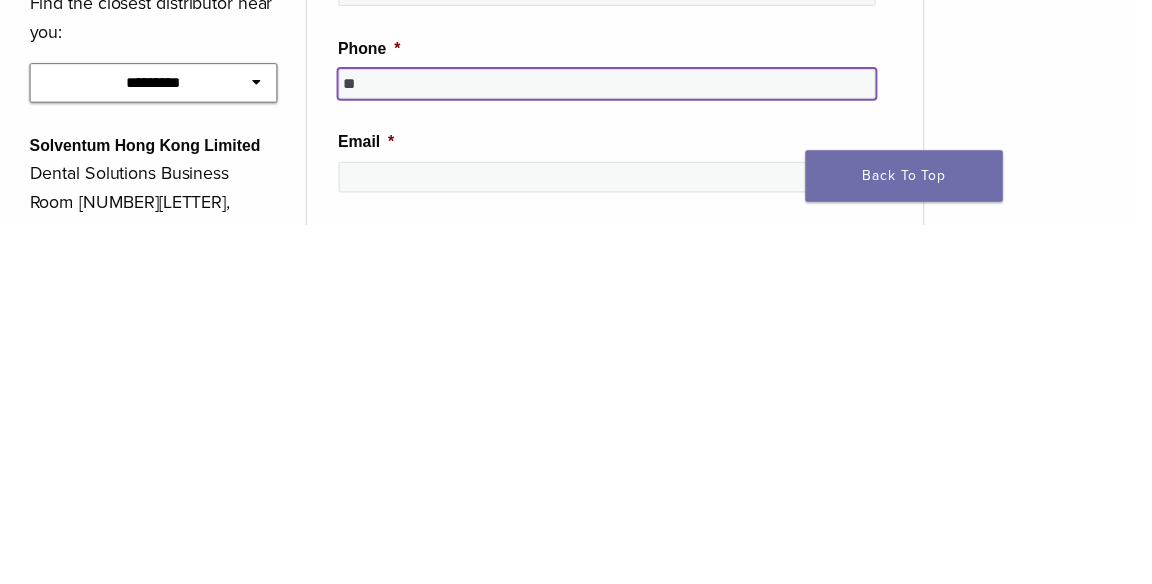 type on "*" 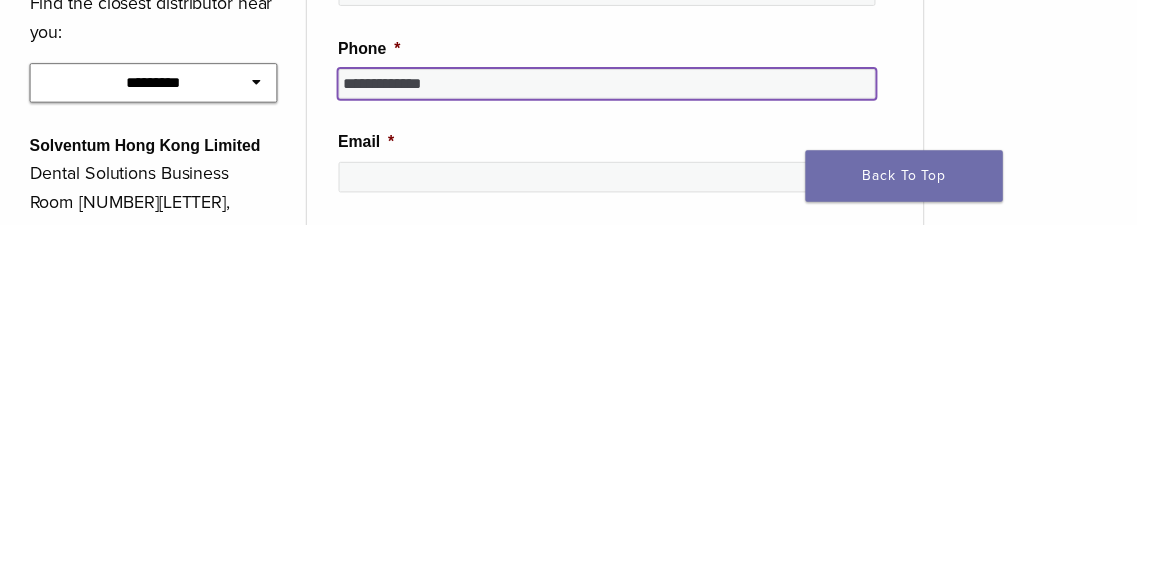 type on "**********" 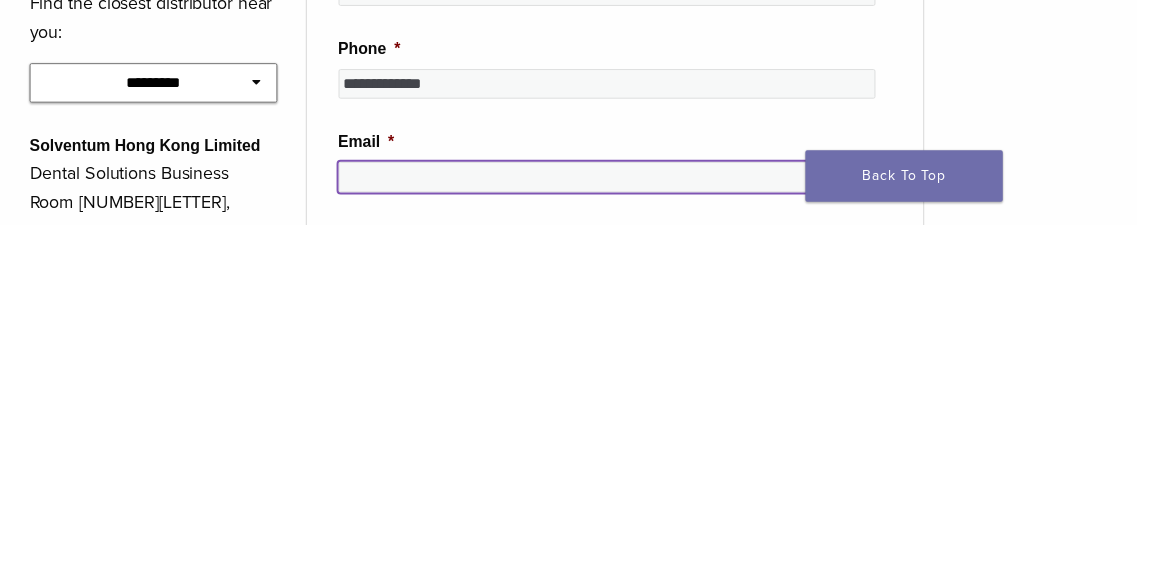 click on "Email *" at bounding box center (615, 536) 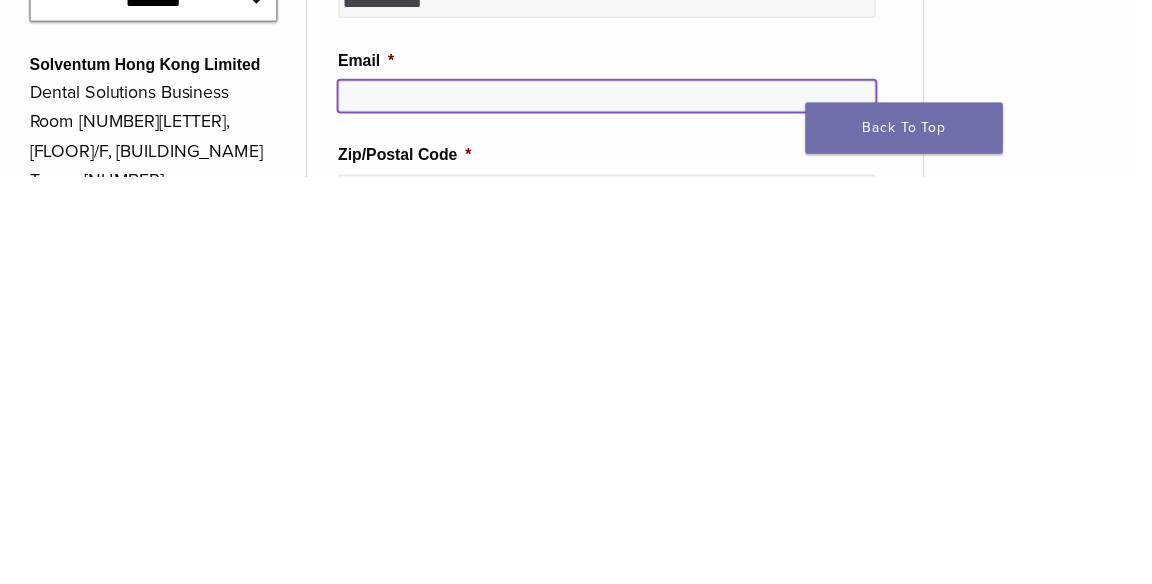 scroll, scrollTop: 218, scrollLeft: 0, axis: vertical 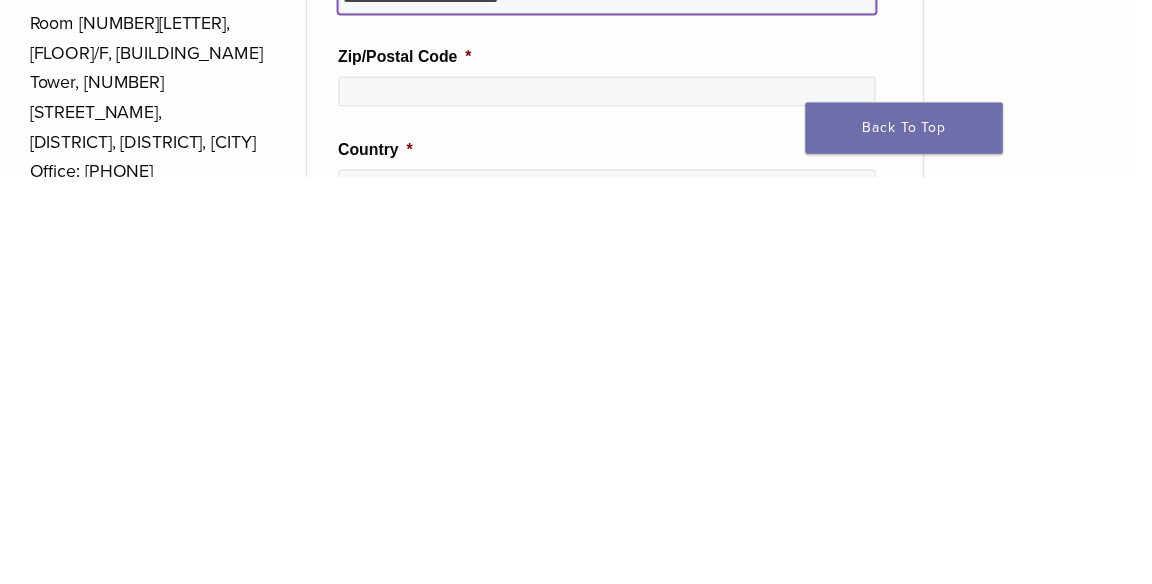 type on "**********" 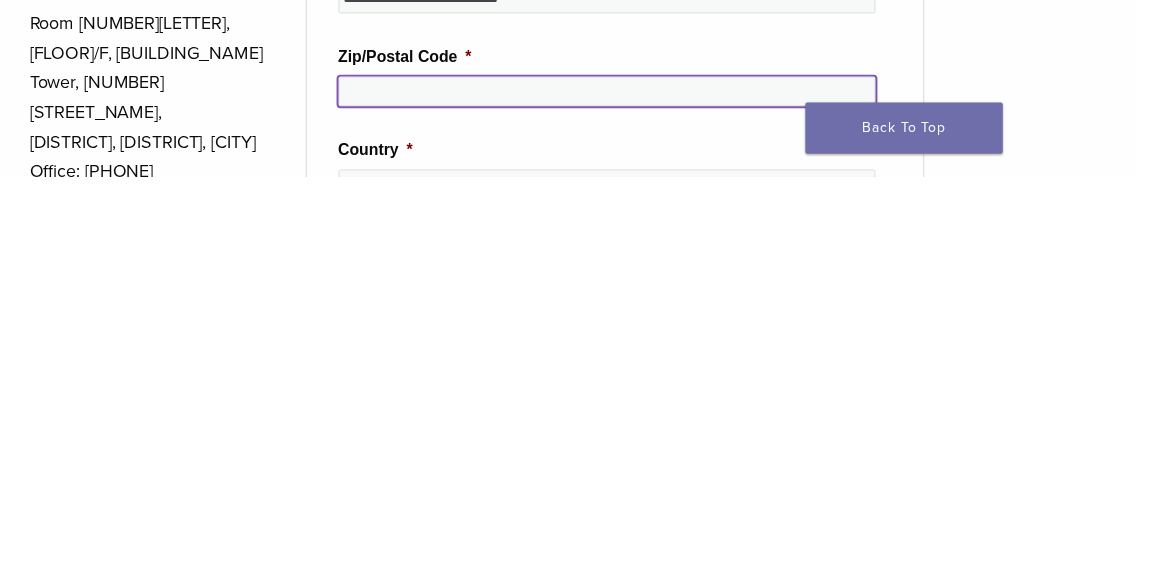 click on "Zip/Postal Code *" at bounding box center (615, 498) 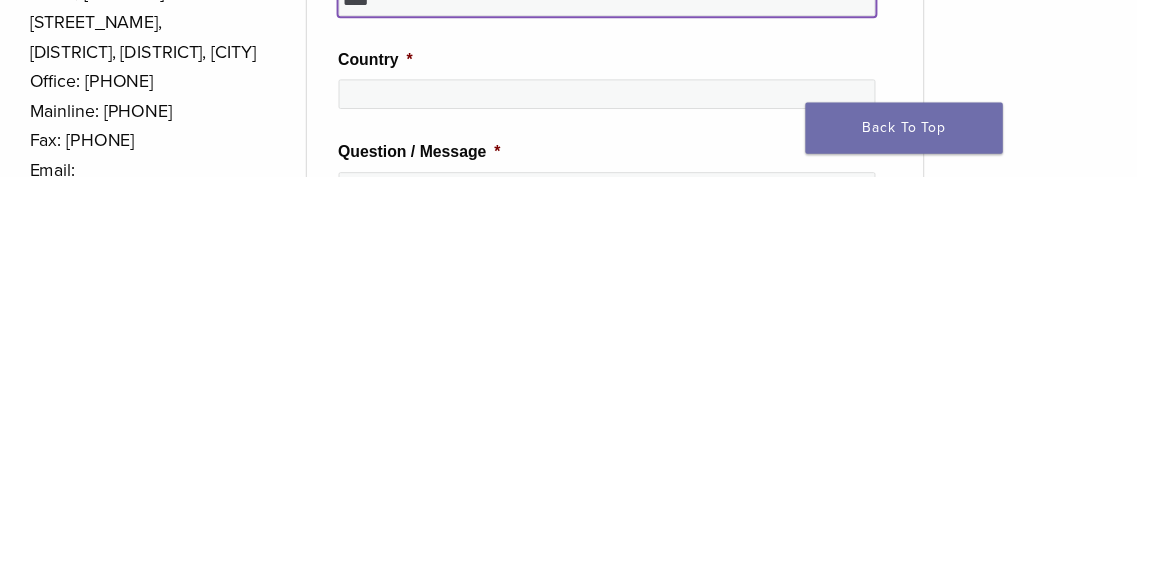 type on "****" 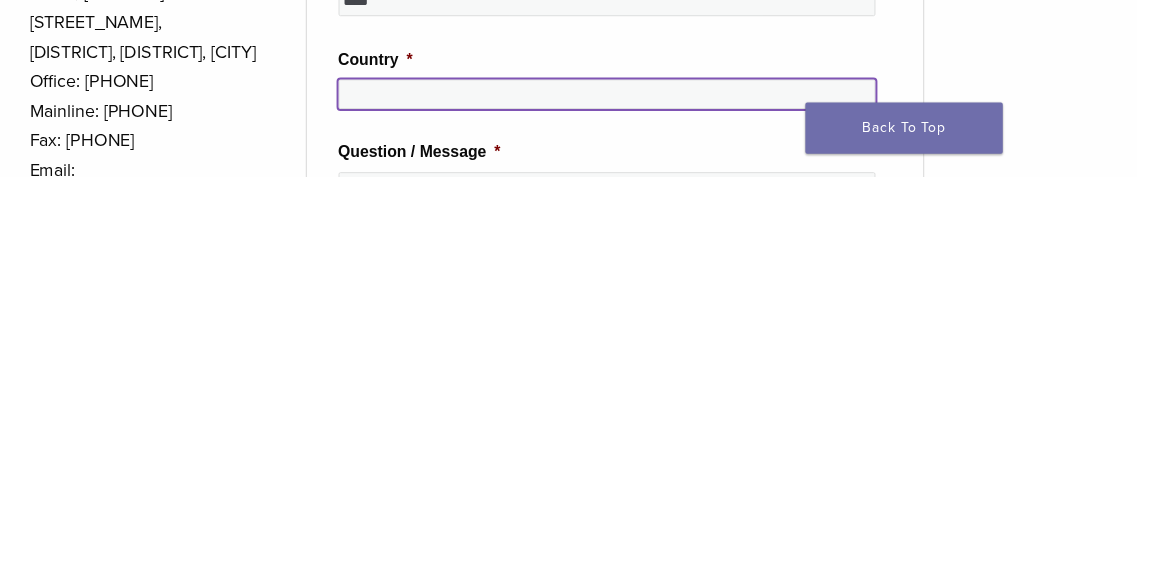 click on "Country *" at bounding box center [615, 501] 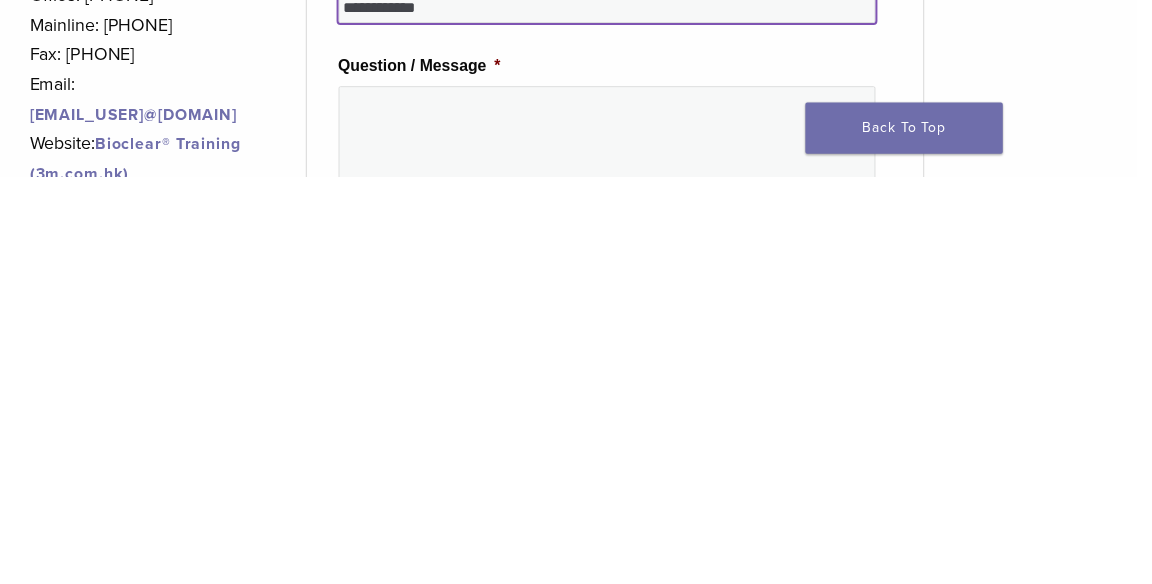 type on "**********" 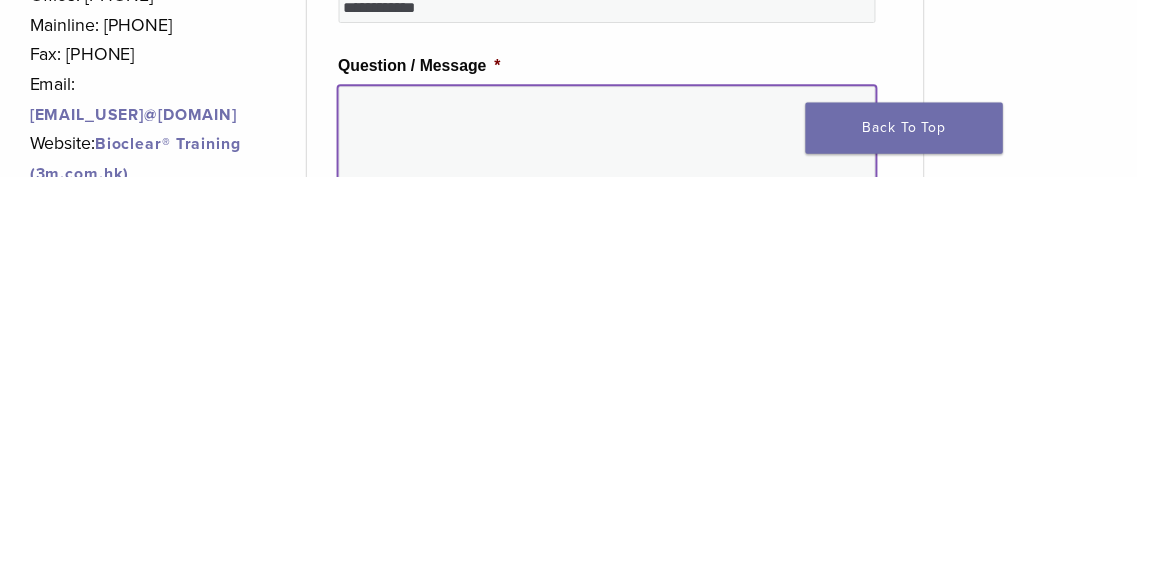 click on "Question / Message *" at bounding box center (615, 573) 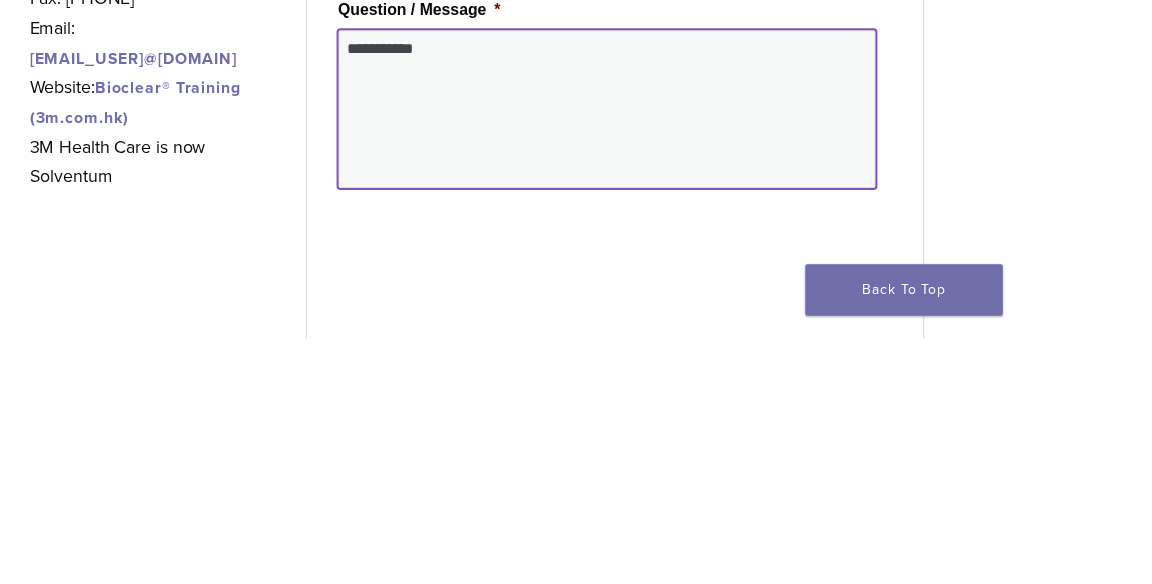 scroll, scrollTop: 714, scrollLeft: 0, axis: vertical 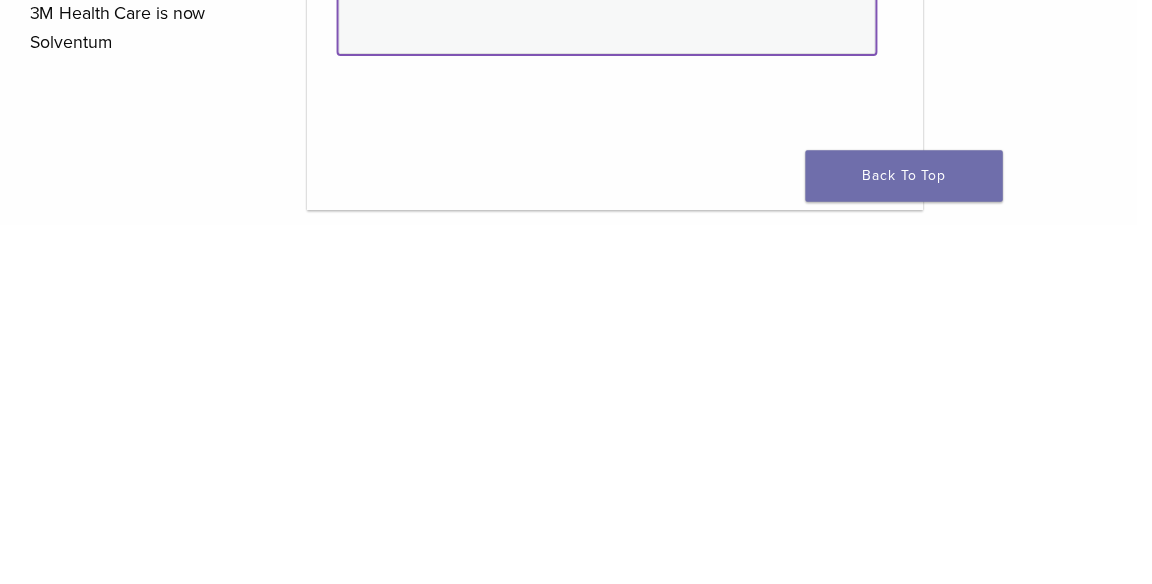 type on "**********" 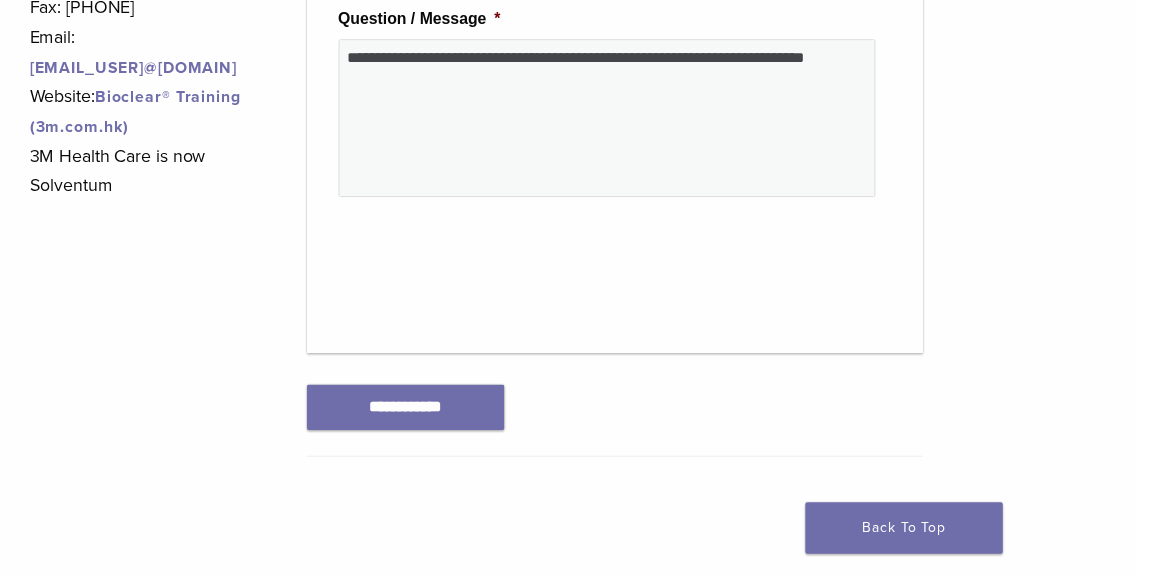 scroll, scrollTop: 948, scrollLeft: 0, axis: vertical 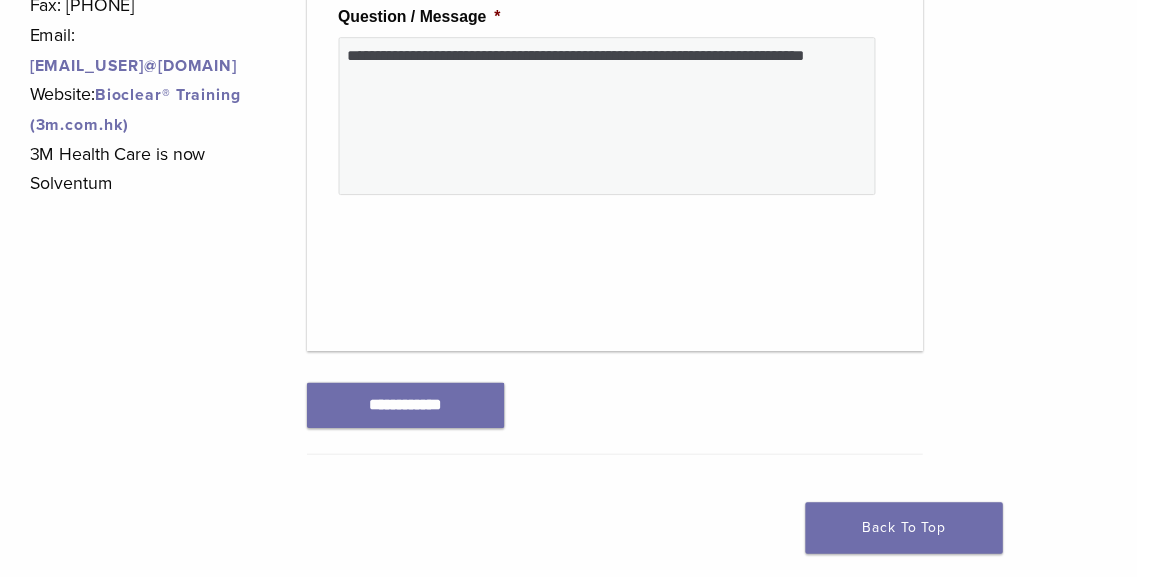 click on "**********" at bounding box center [411, 410] 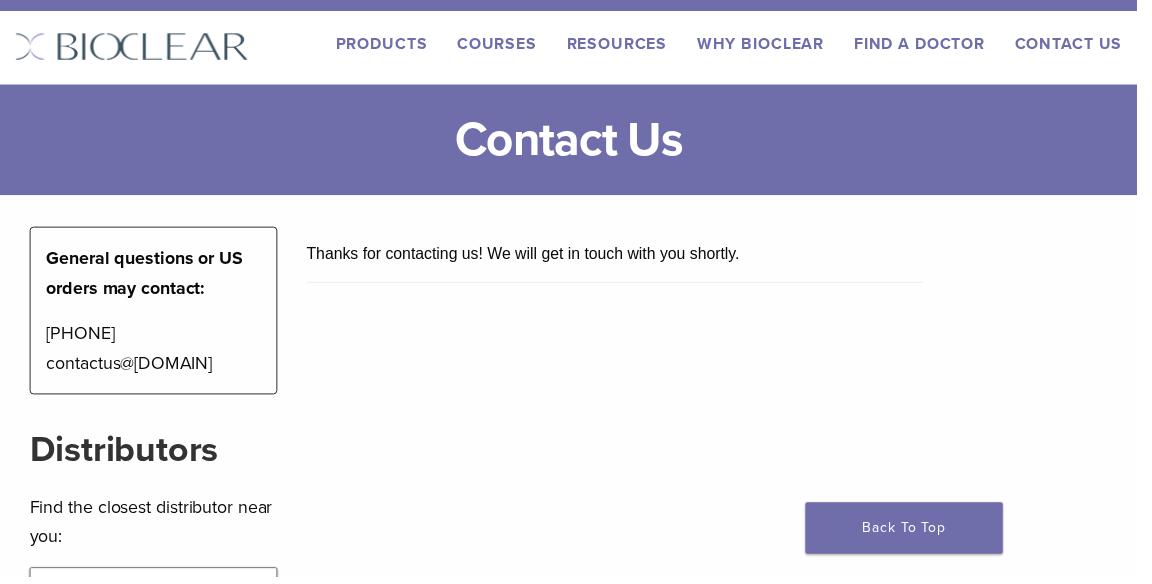 scroll, scrollTop: 0, scrollLeft: 0, axis: both 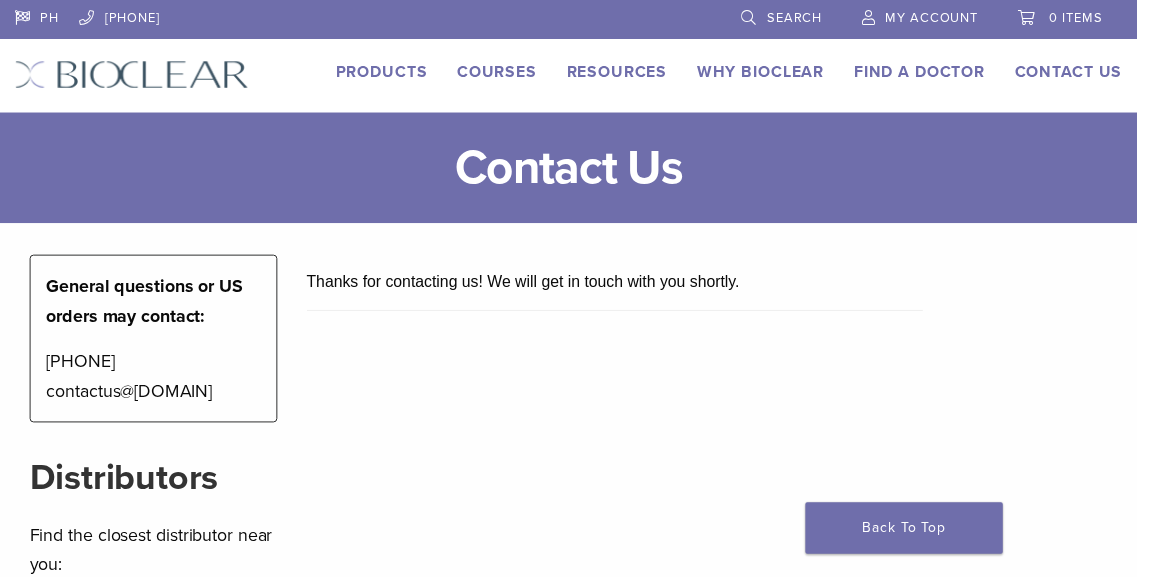 click on "**********" at bounding box center [576, 631] 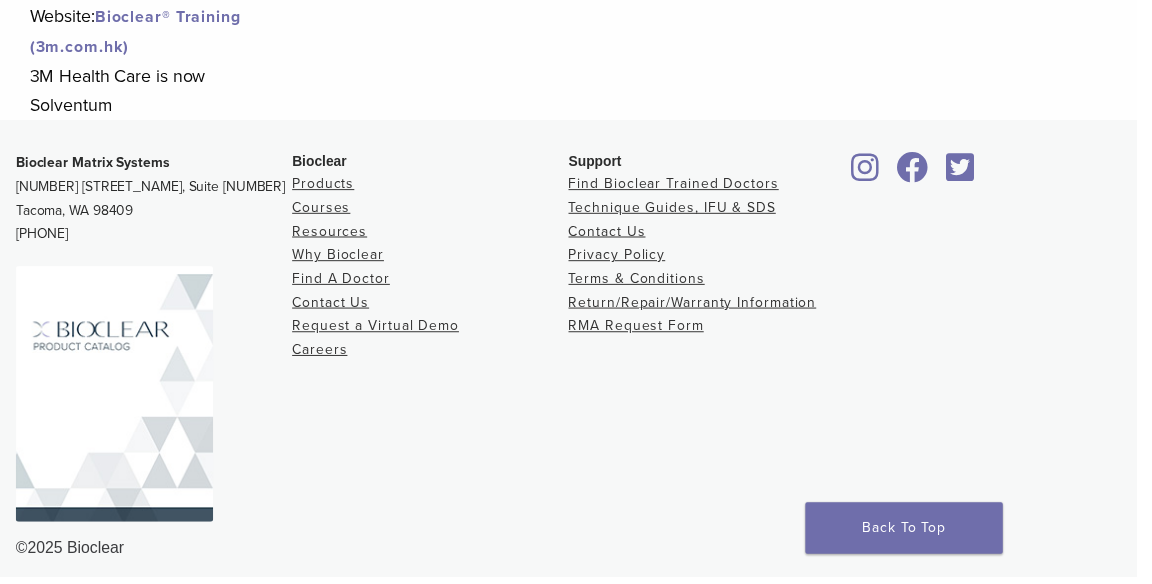 scroll, scrollTop: 1028, scrollLeft: 0, axis: vertical 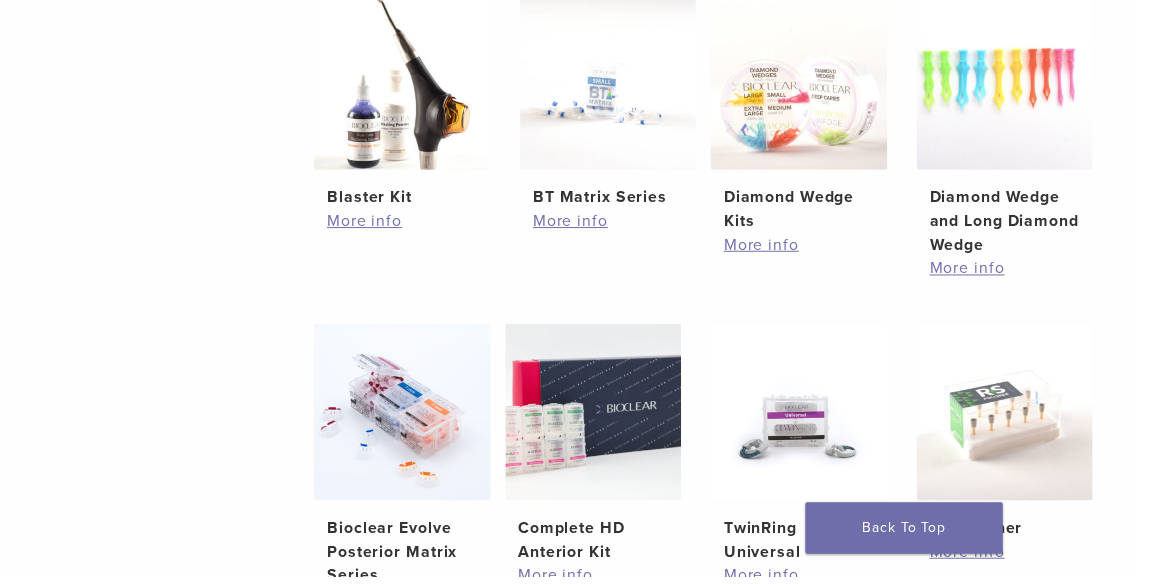 click on "Bioclear Evolve Posterior Matrix Series" at bounding box center (407, 559) 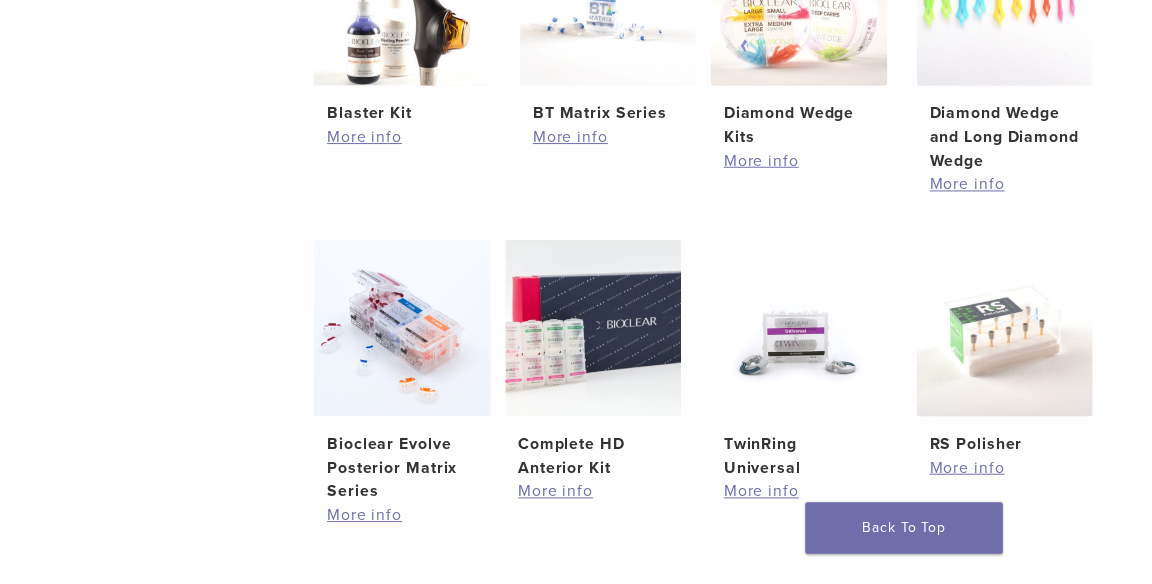 scroll, scrollTop: 1167, scrollLeft: 0, axis: vertical 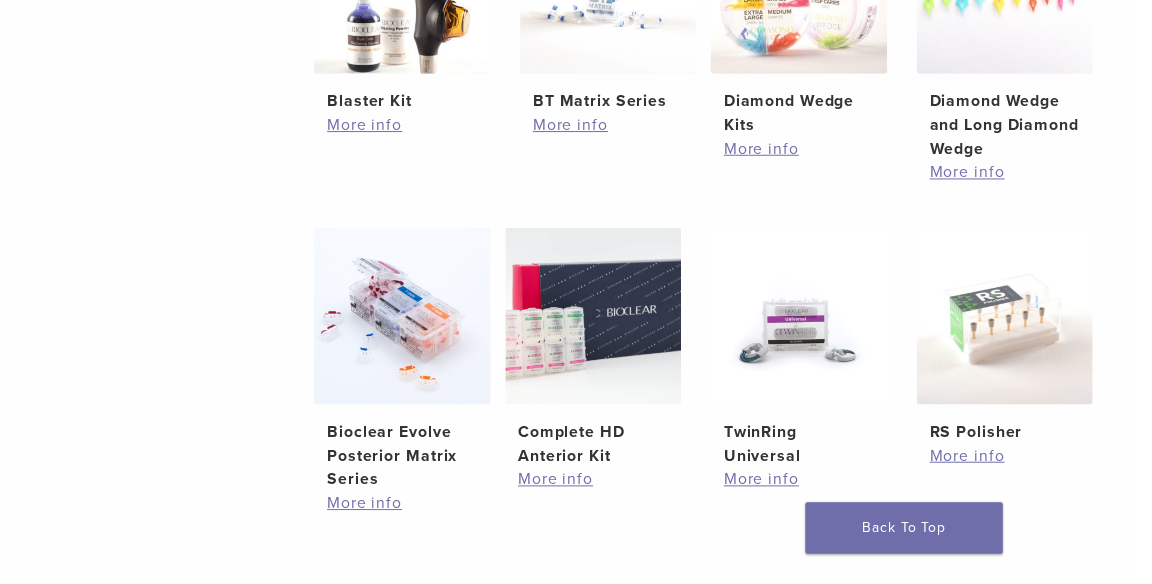 click on "Complete HD Anterior Kit" at bounding box center [601, 450] 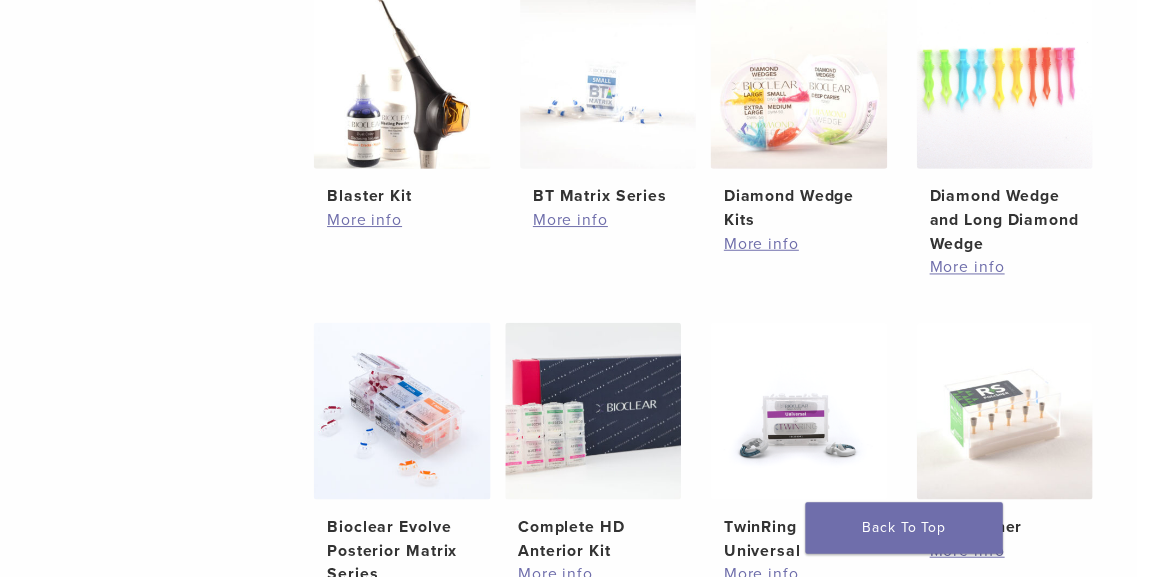 click at bounding box center [1018, 416] 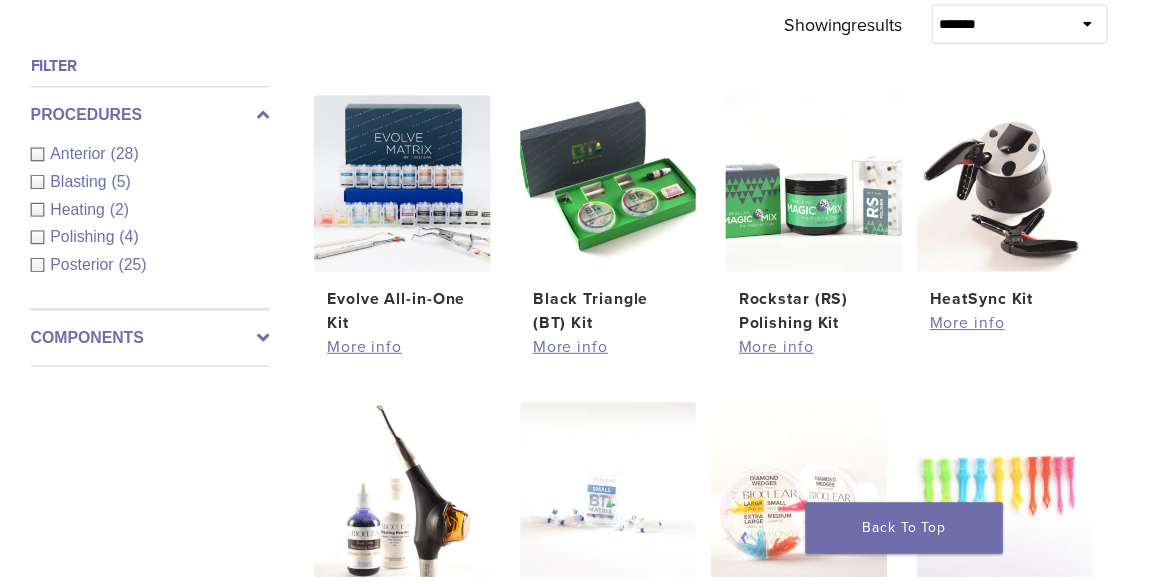 scroll, scrollTop: 656, scrollLeft: 0, axis: vertical 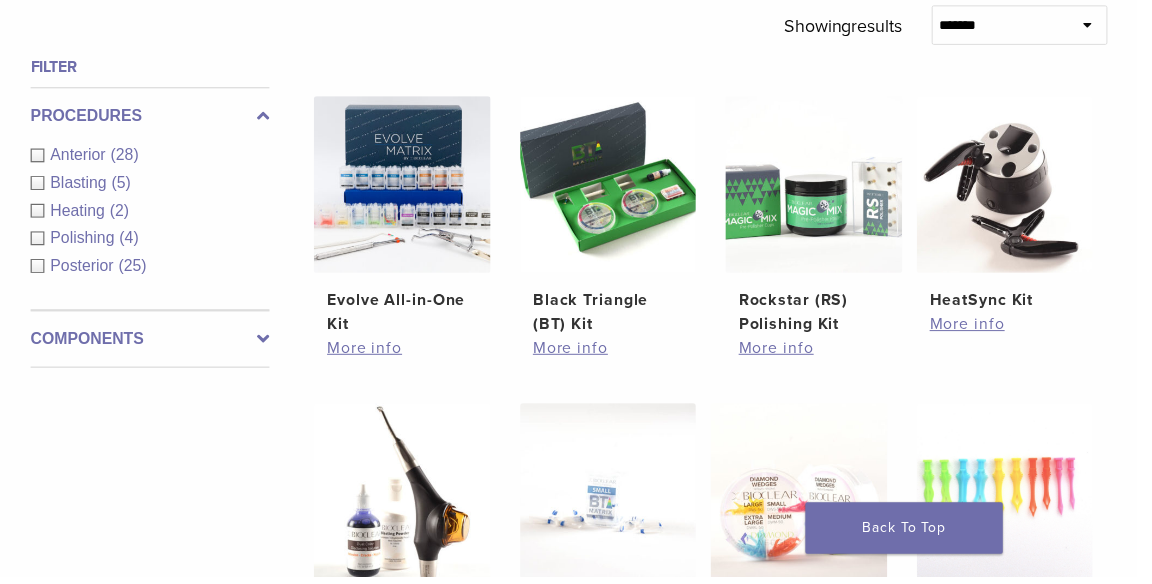 click on "Black Triangle (BT) Kit" at bounding box center [616, 316] 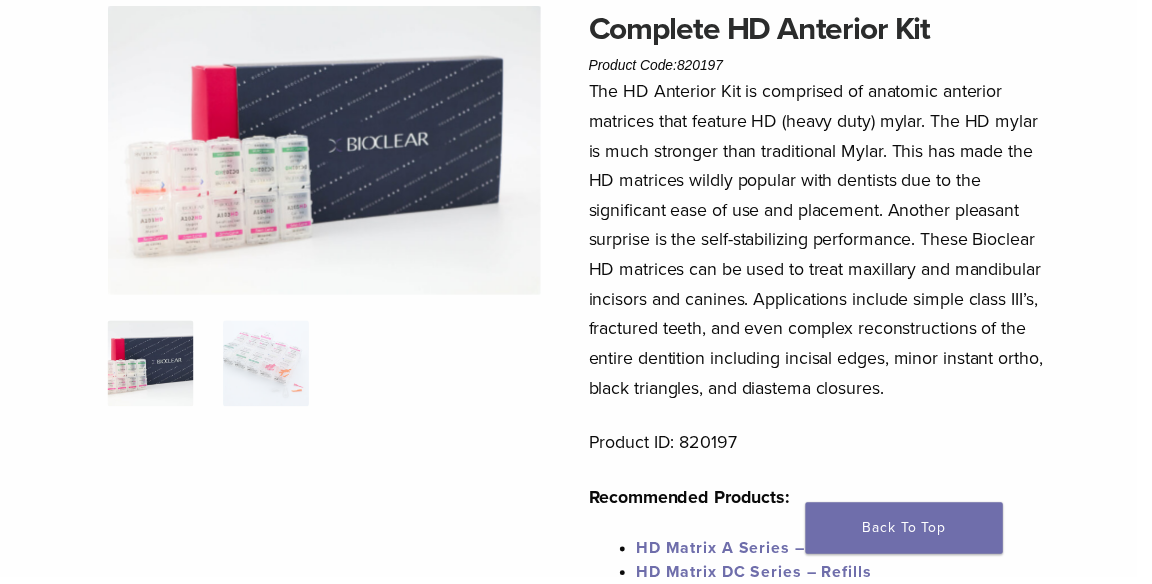 scroll, scrollTop: 0, scrollLeft: 0, axis: both 